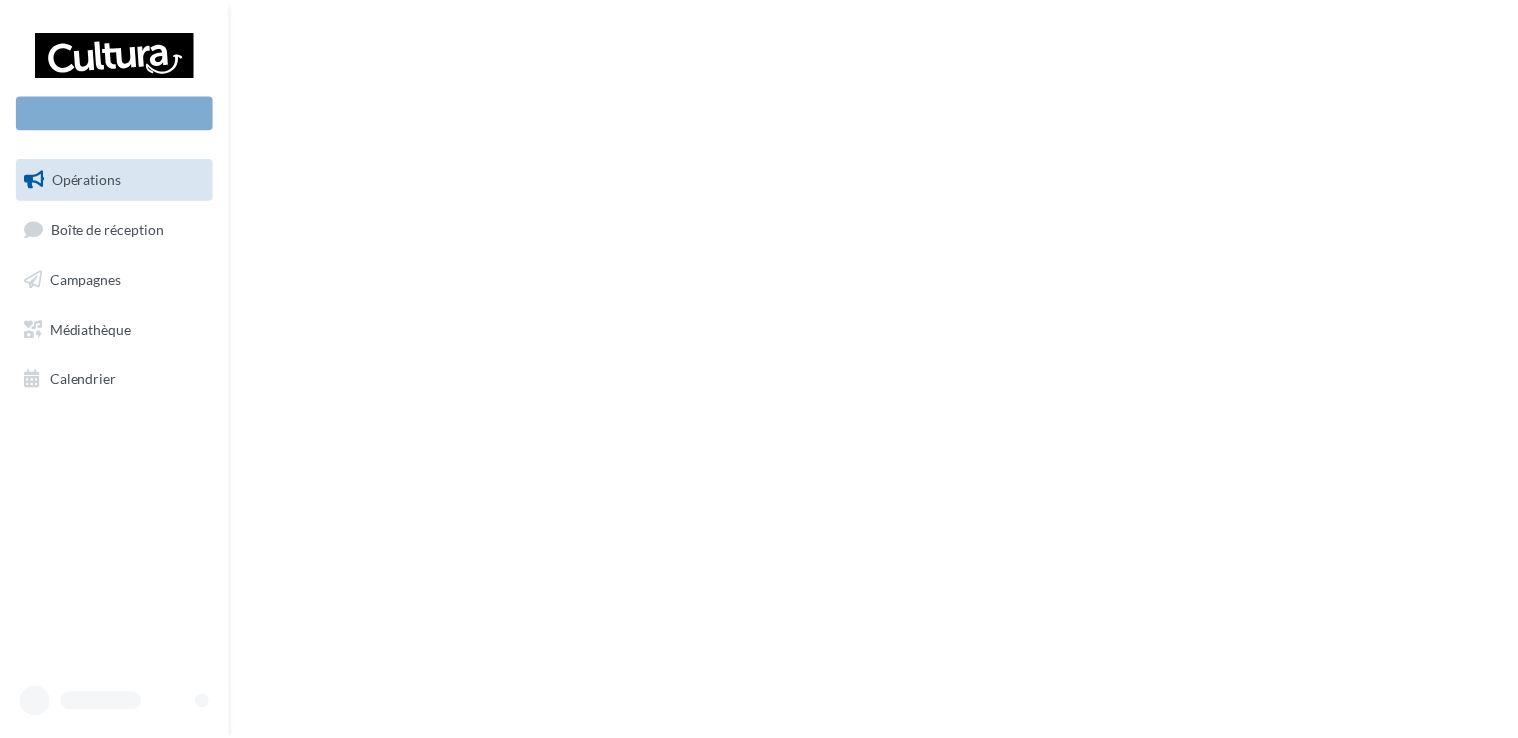 scroll, scrollTop: 0, scrollLeft: 0, axis: both 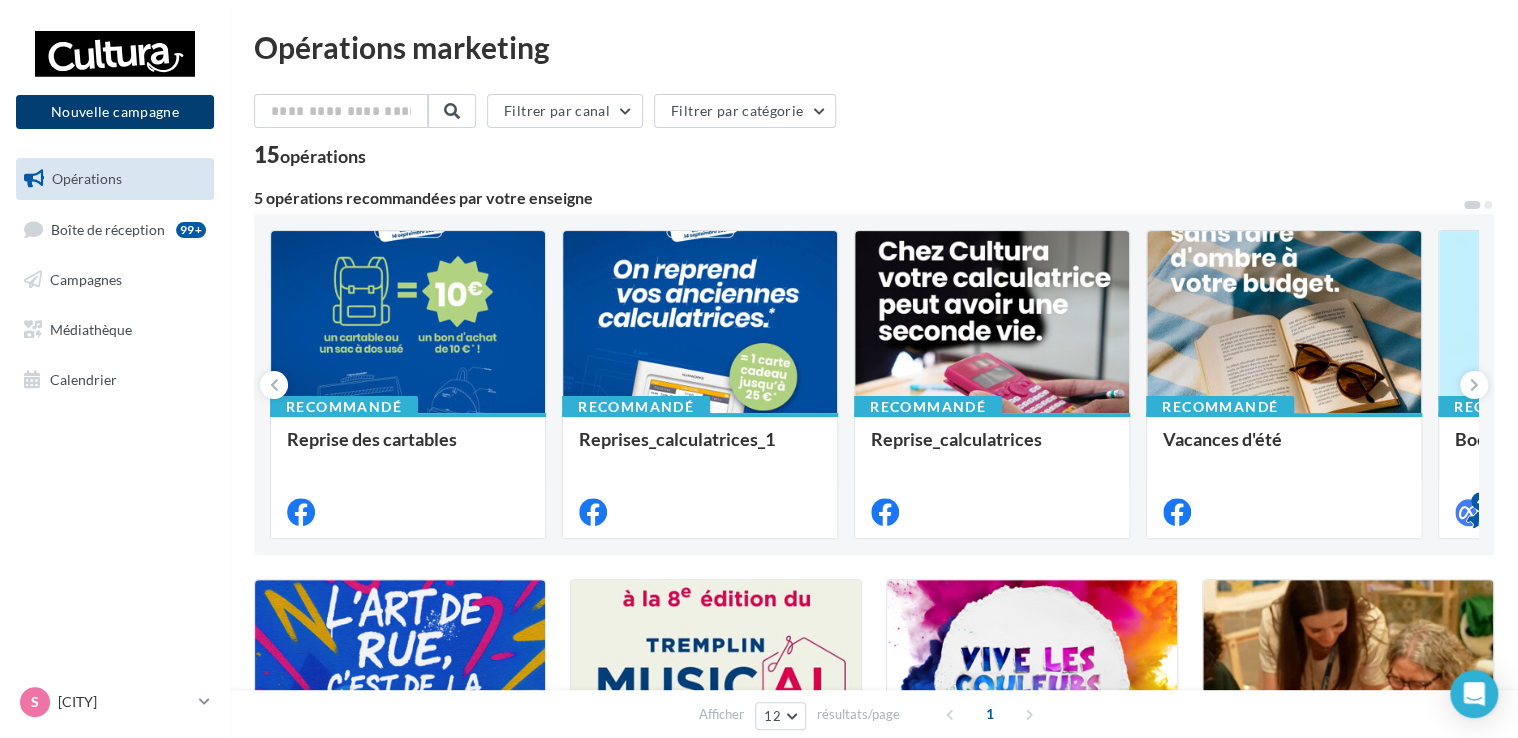 click on "Nouvelle campagne" at bounding box center [115, 112] 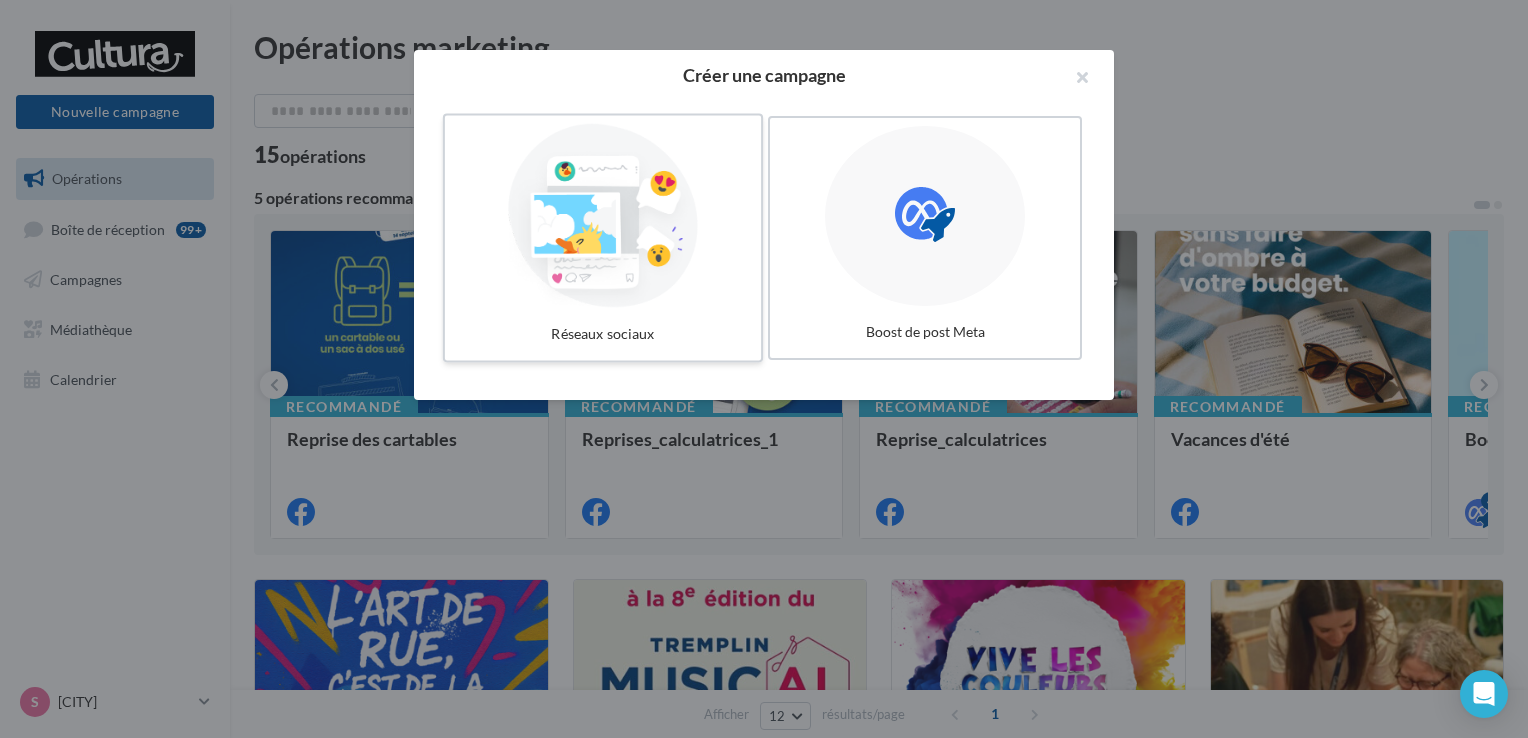 click at bounding box center (603, 216) 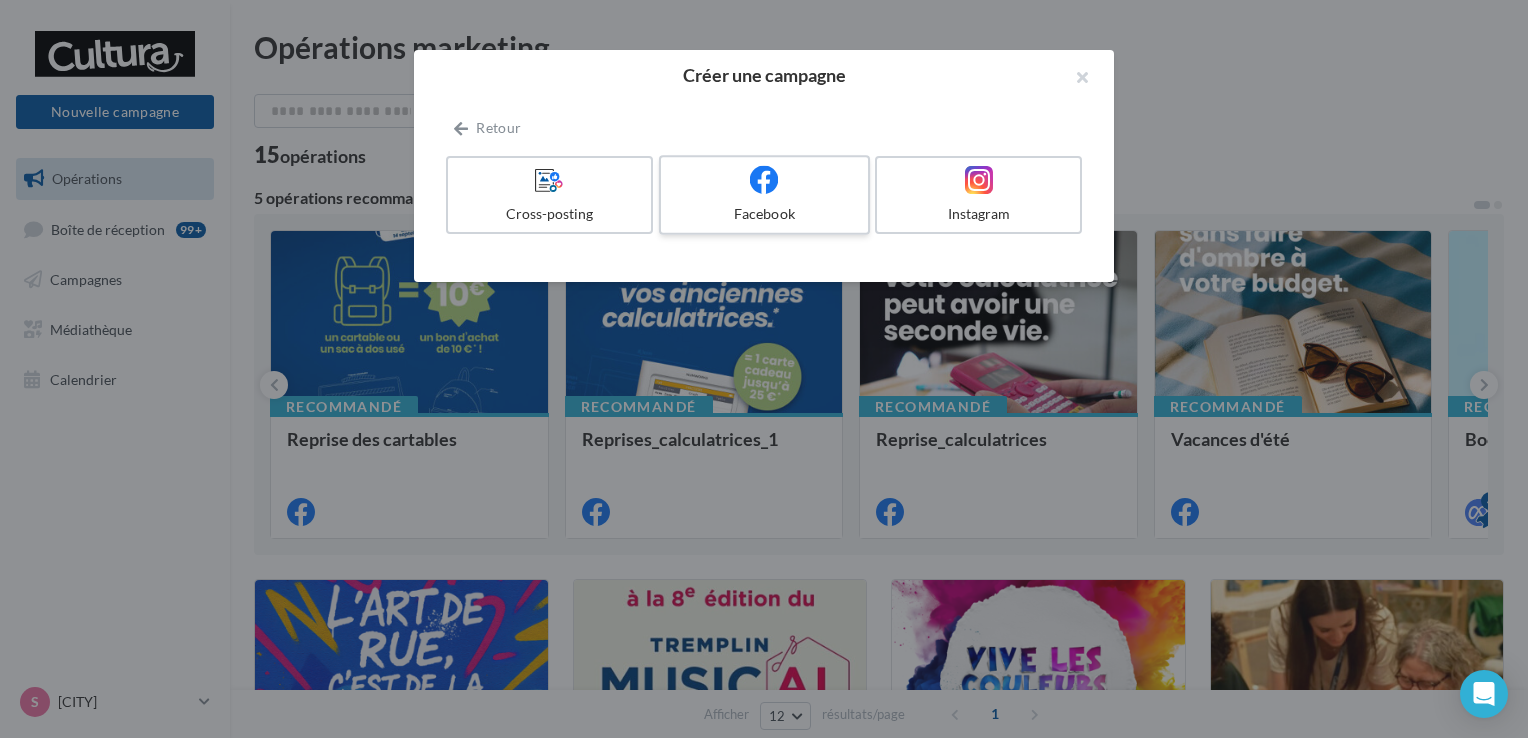 click on "Facebook" at bounding box center [764, 214] 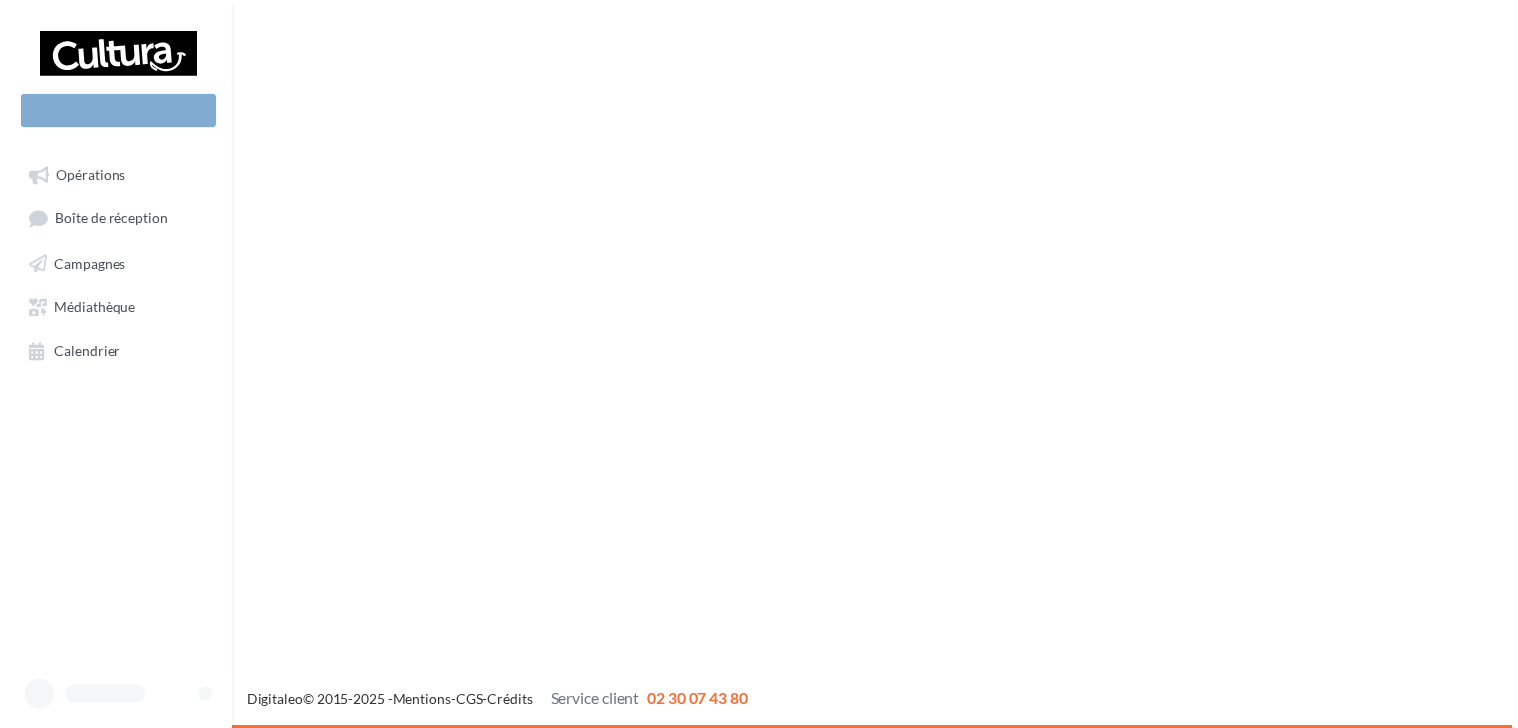 scroll, scrollTop: 0, scrollLeft: 0, axis: both 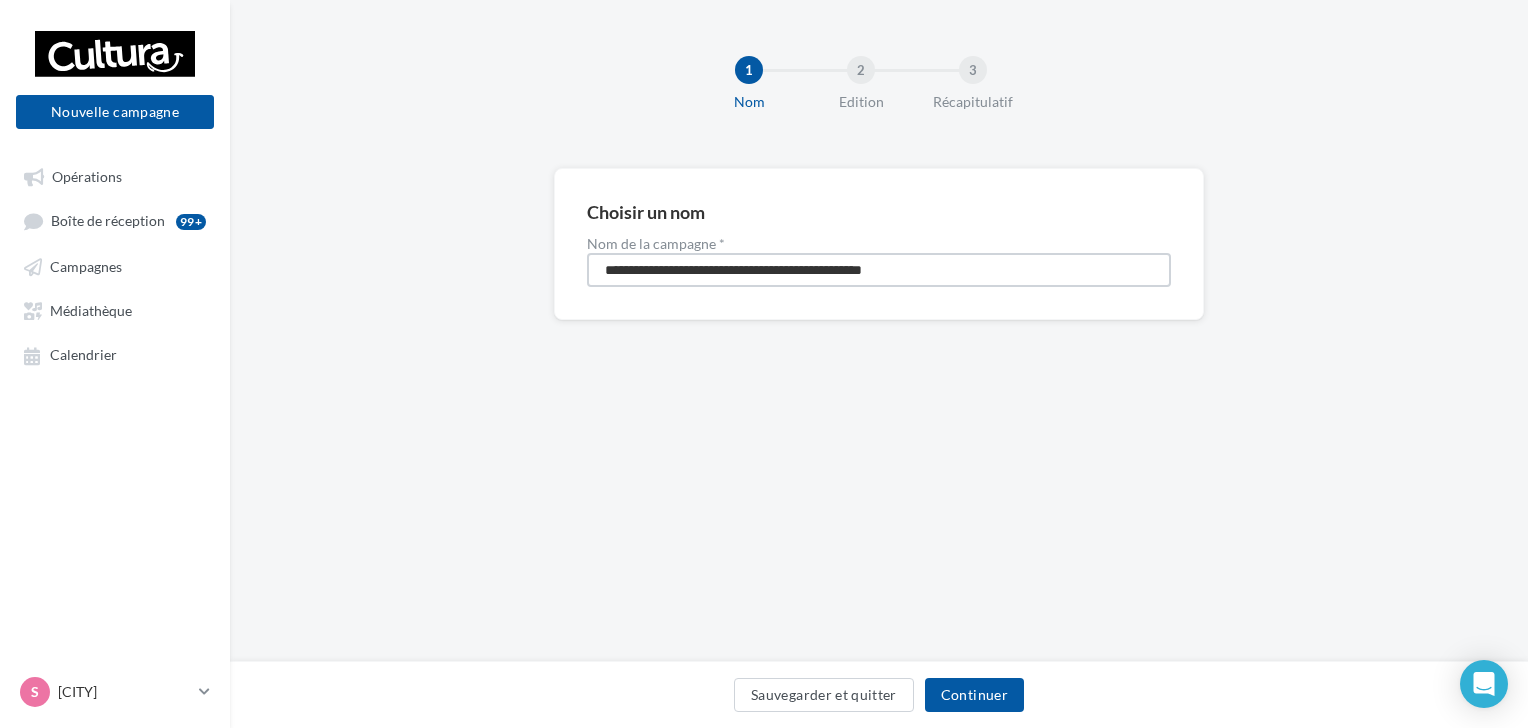 drag, startPoint x: 965, startPoint y: 270, endPoint x: 376, endPoint y: 238, distance: 589.86865 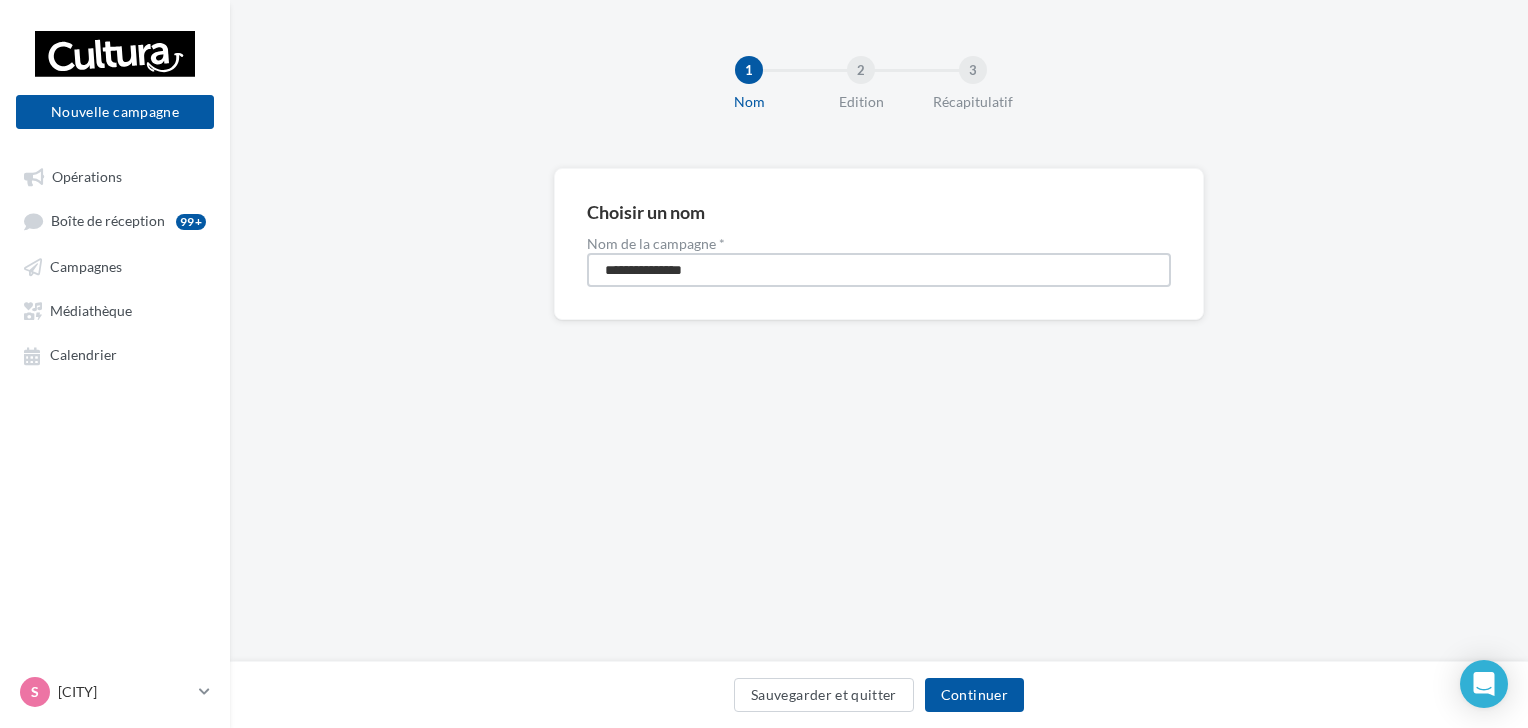 type on "**********" 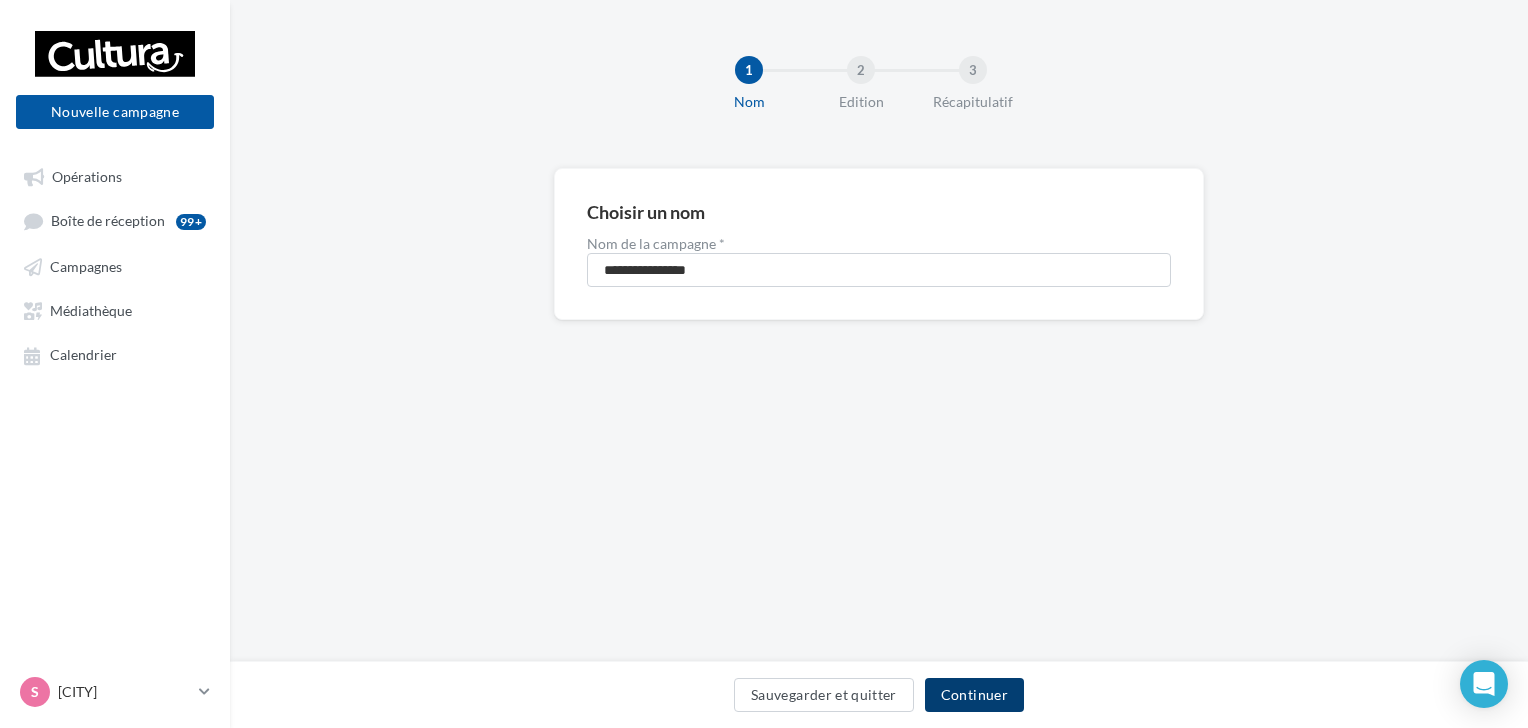 click on "Continuer" at bounding box center (974, 695) 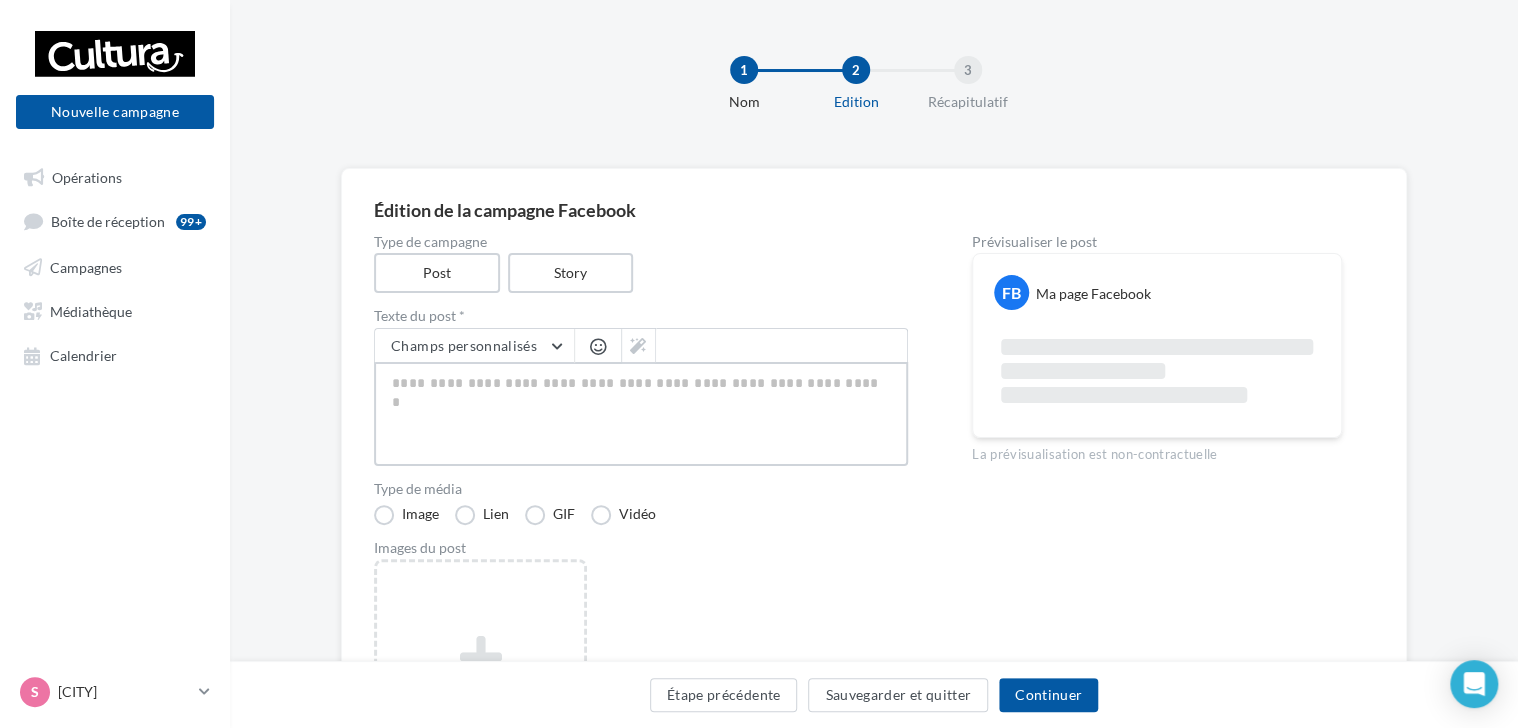 click at bounding box center (641, 414) 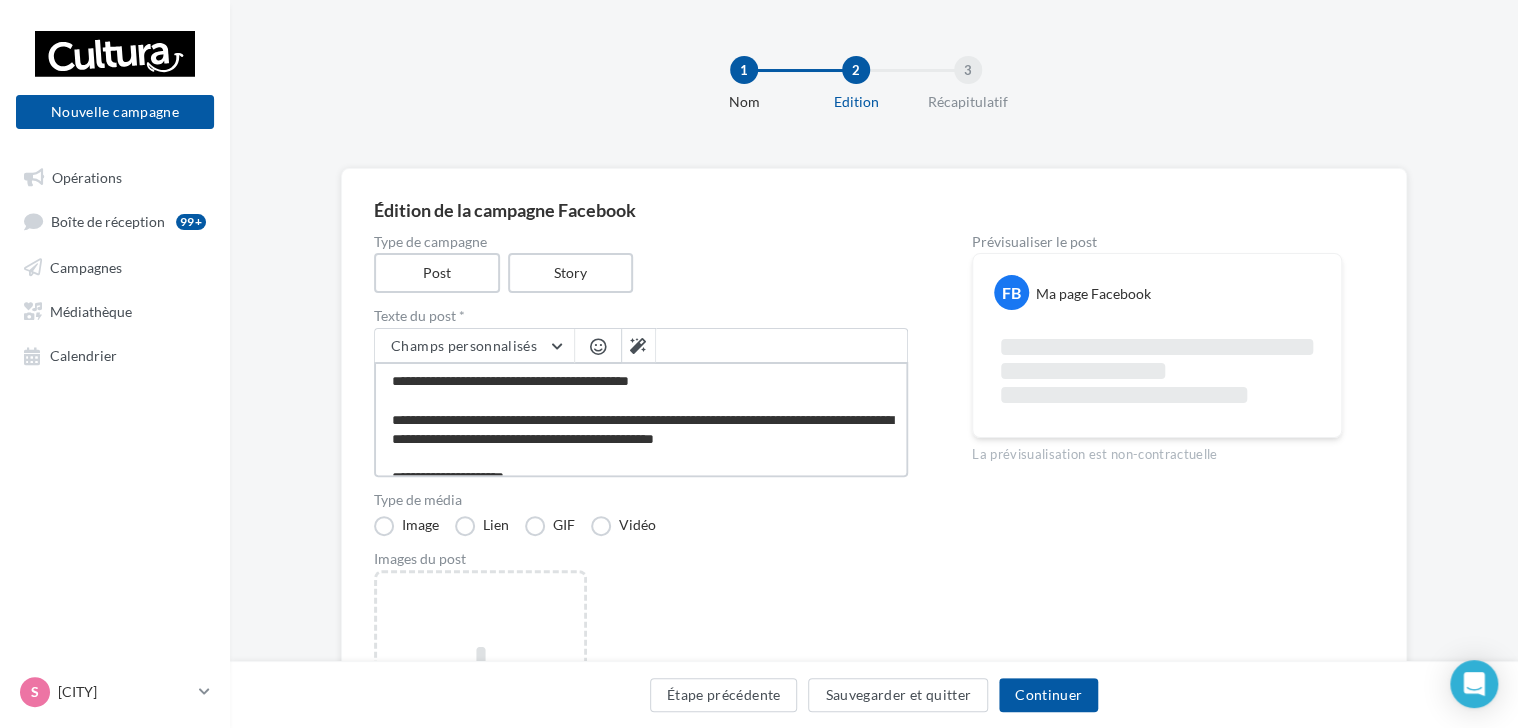 scroll, scrollTop: 125, scrollLeft: 0, axis: vertical 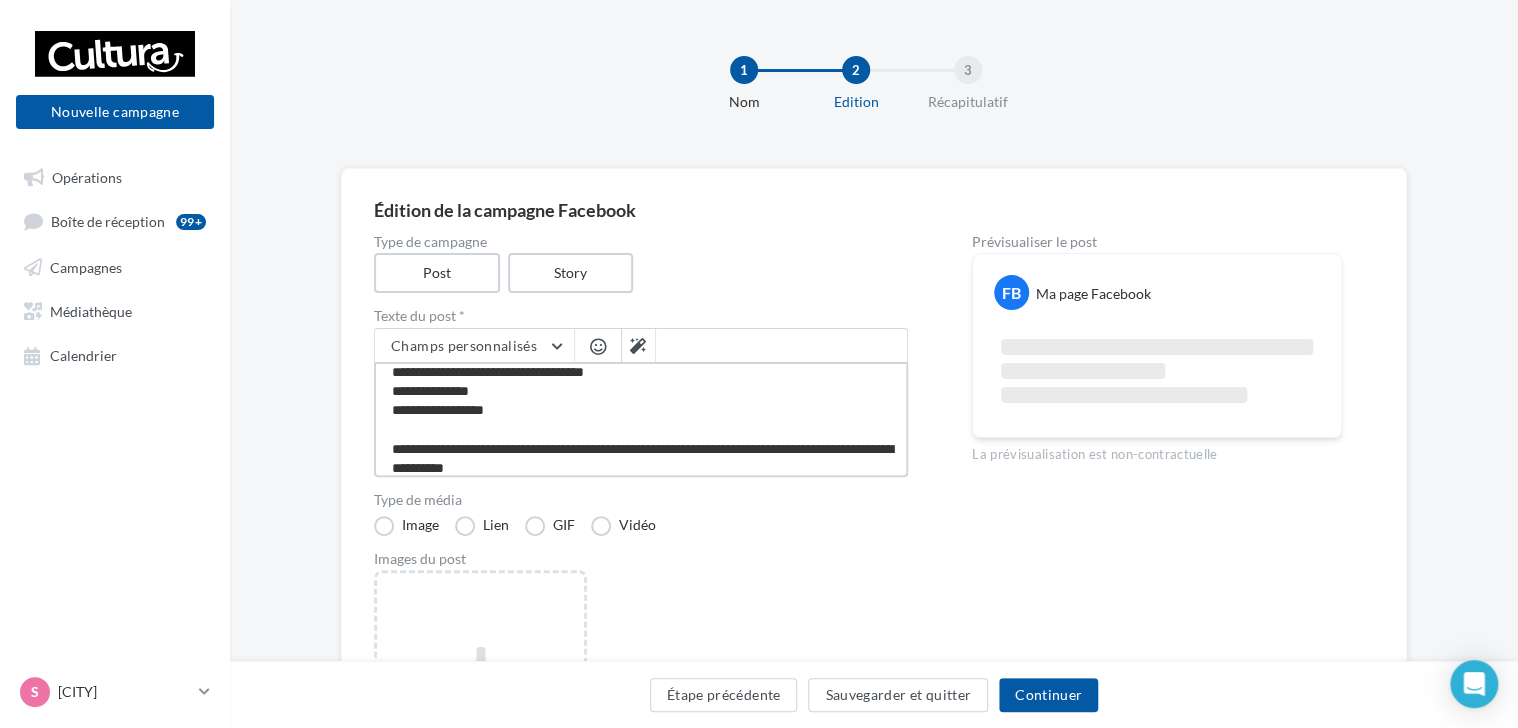 click on "**********" at bounding box center [641, 419] 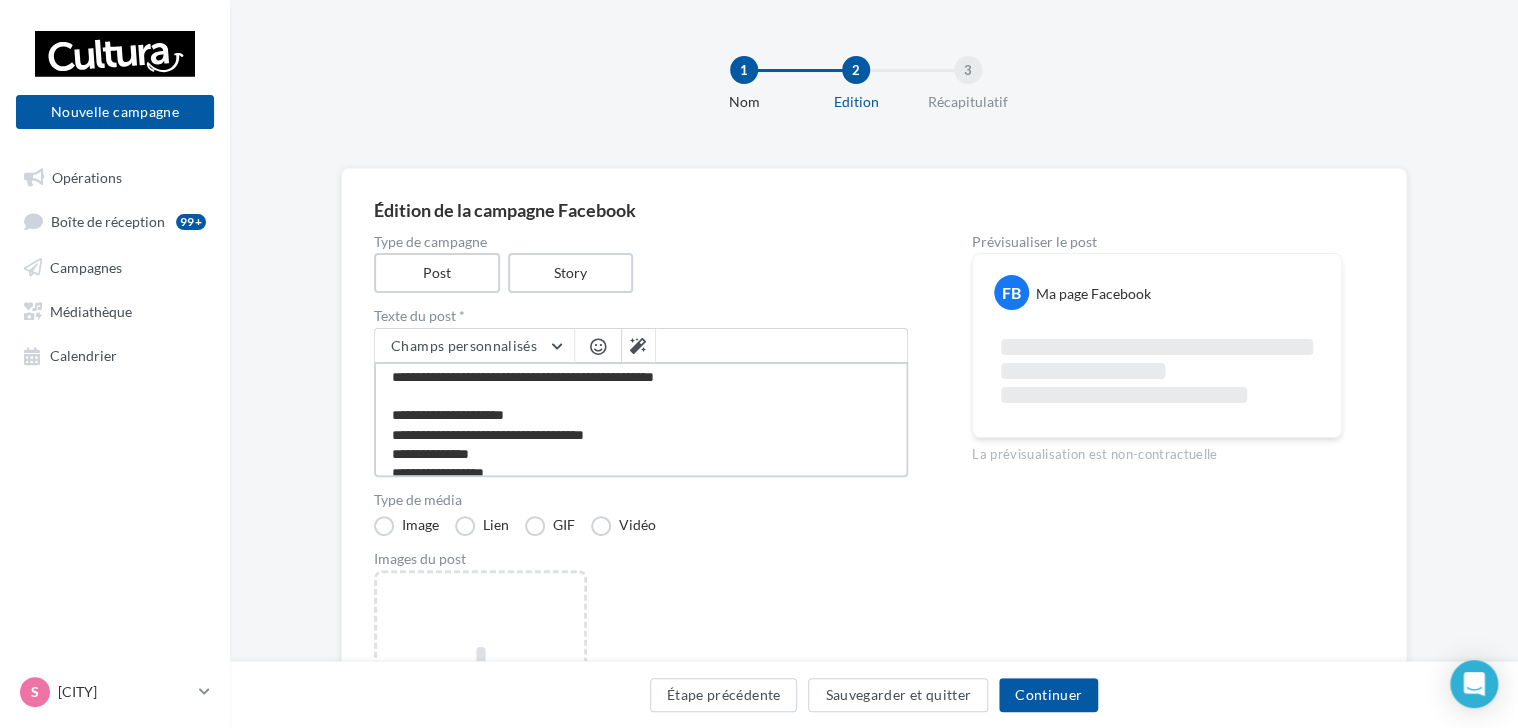 scroll, scrollTop: 16, scrollLeft: 0, axis: vertical 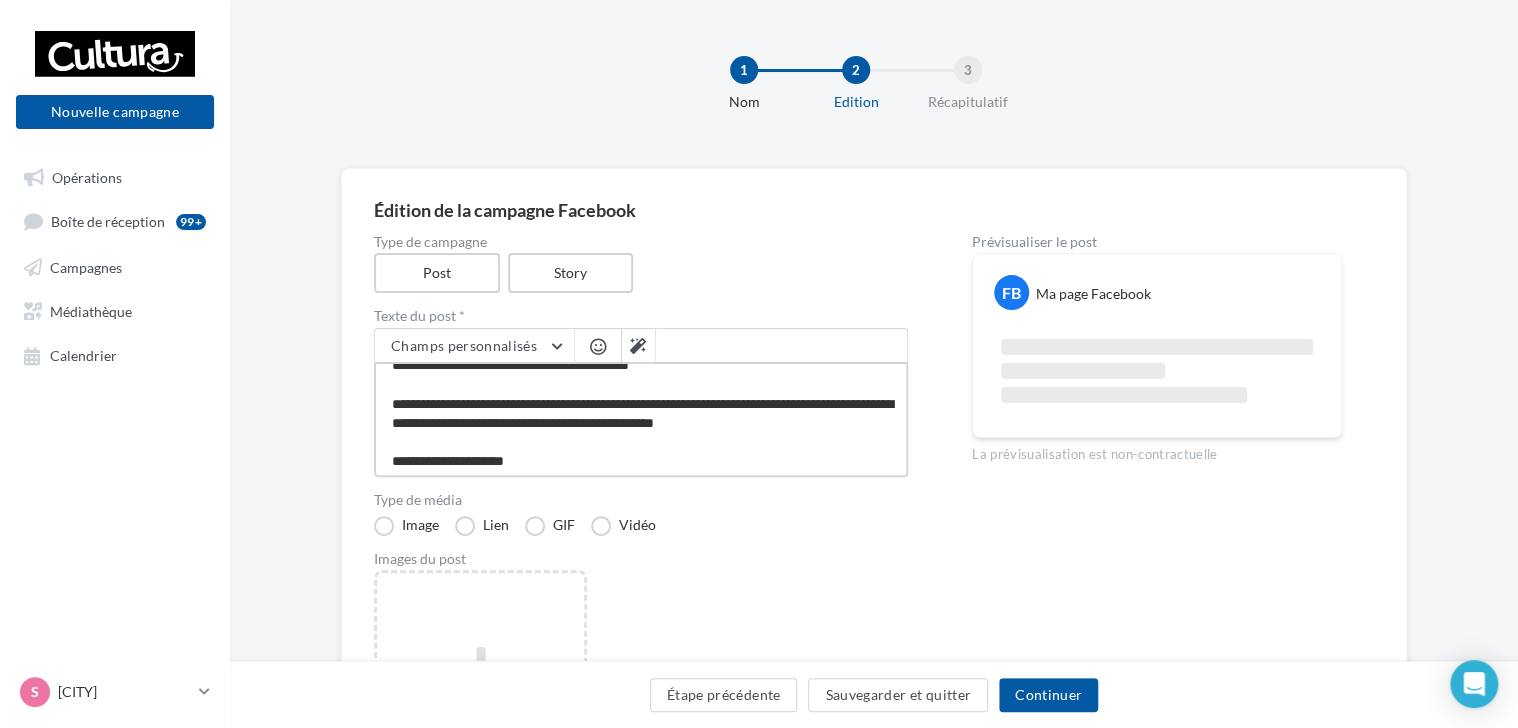click on "**********" at bounding box center [641, 419] 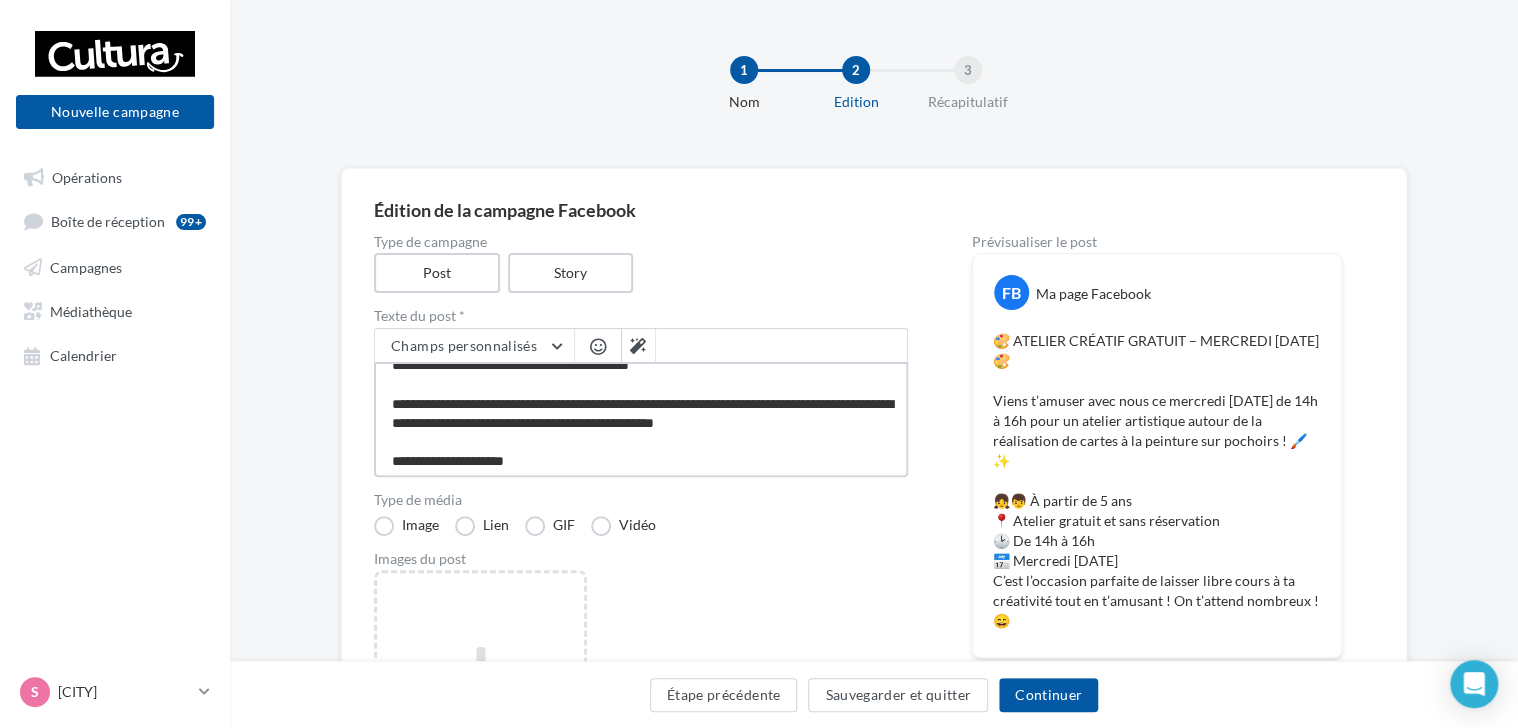 click on "**********" at bounding box center [641, 419] 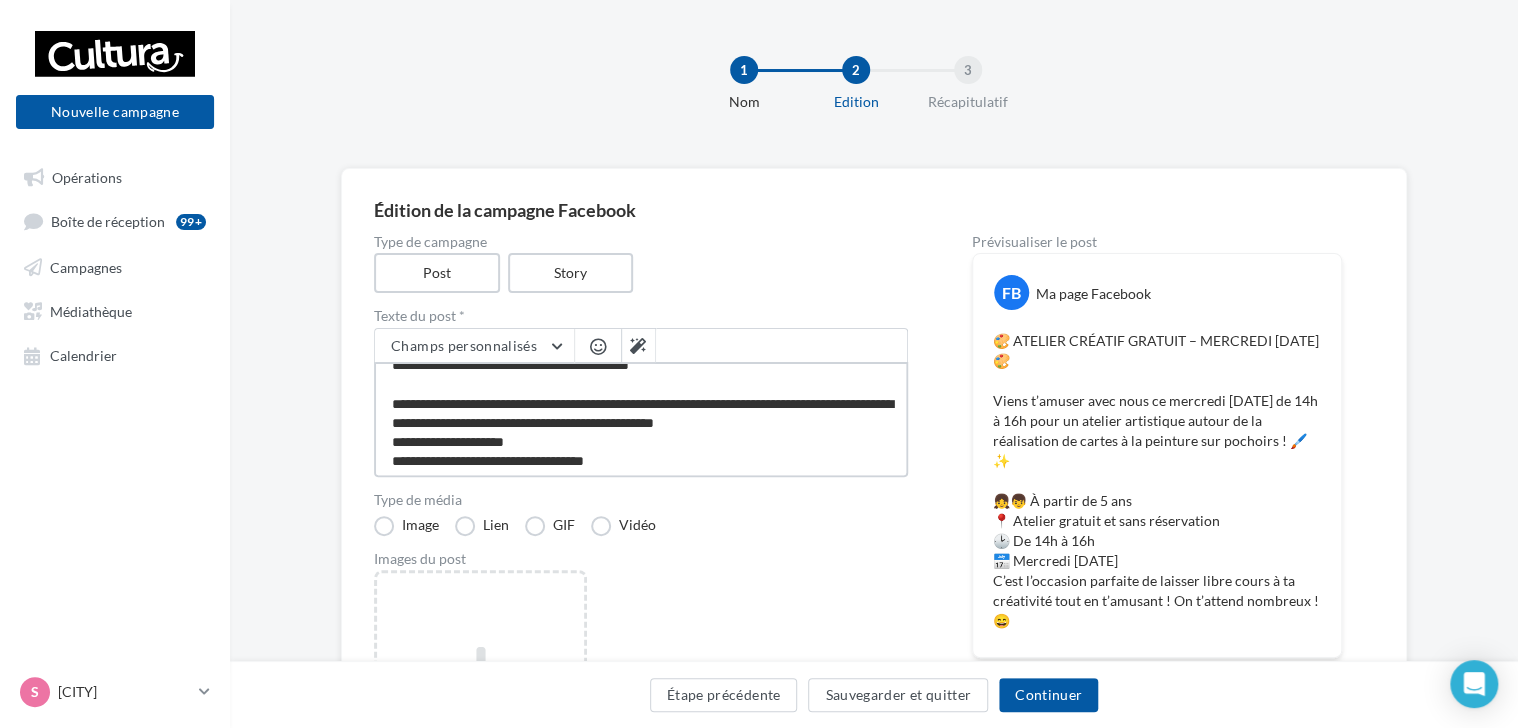 click on "**********" at bounding box center (641, 419) 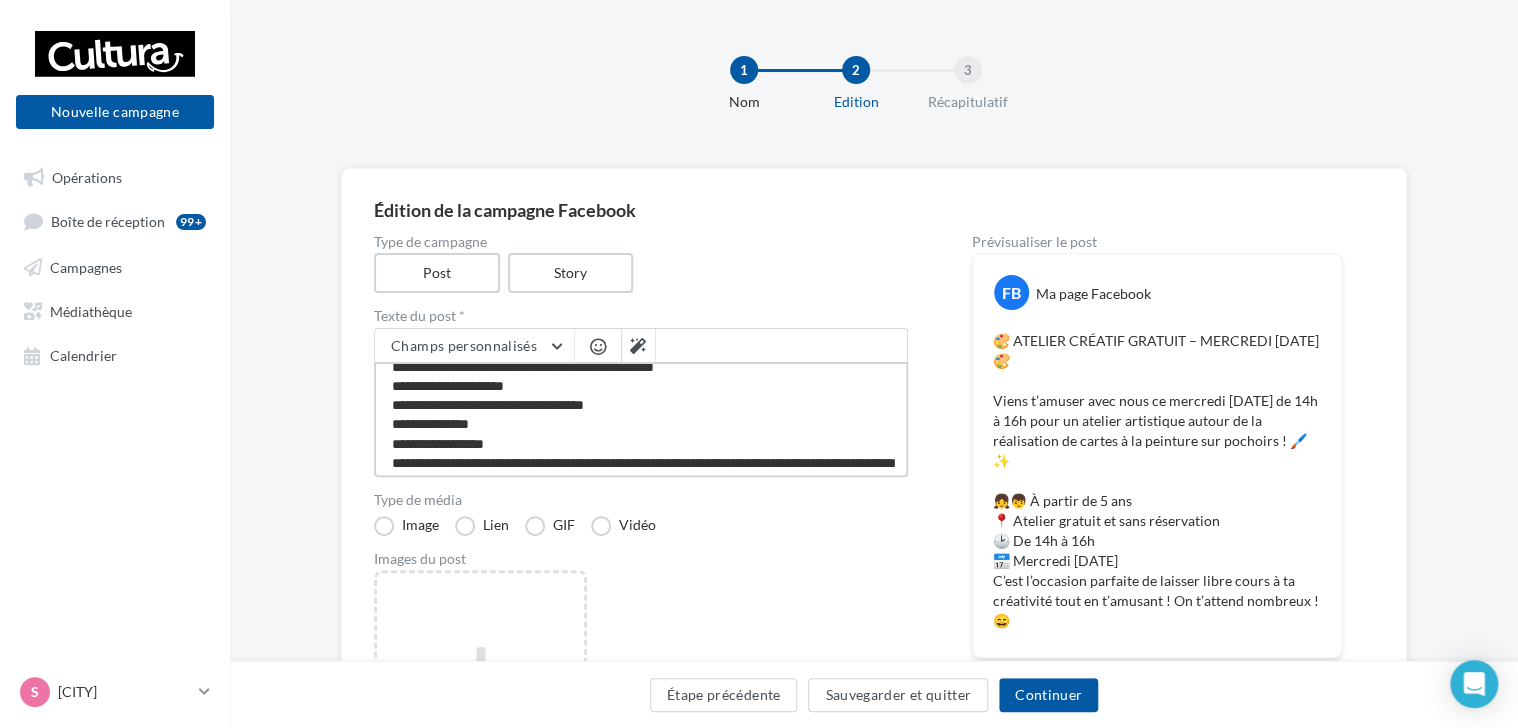 scroll, scrollTop: 77, scrollLeft: 0, axis: vertical 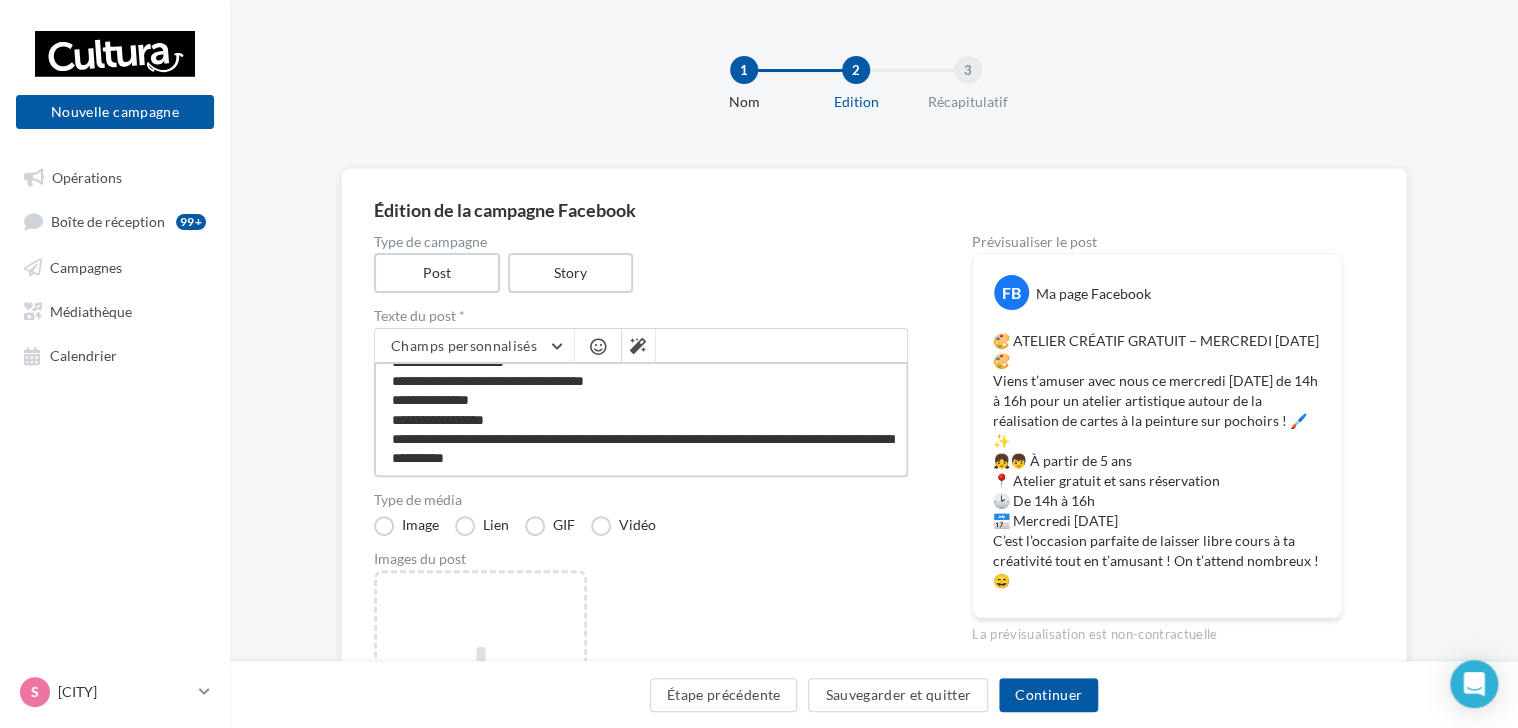 type on "**********" 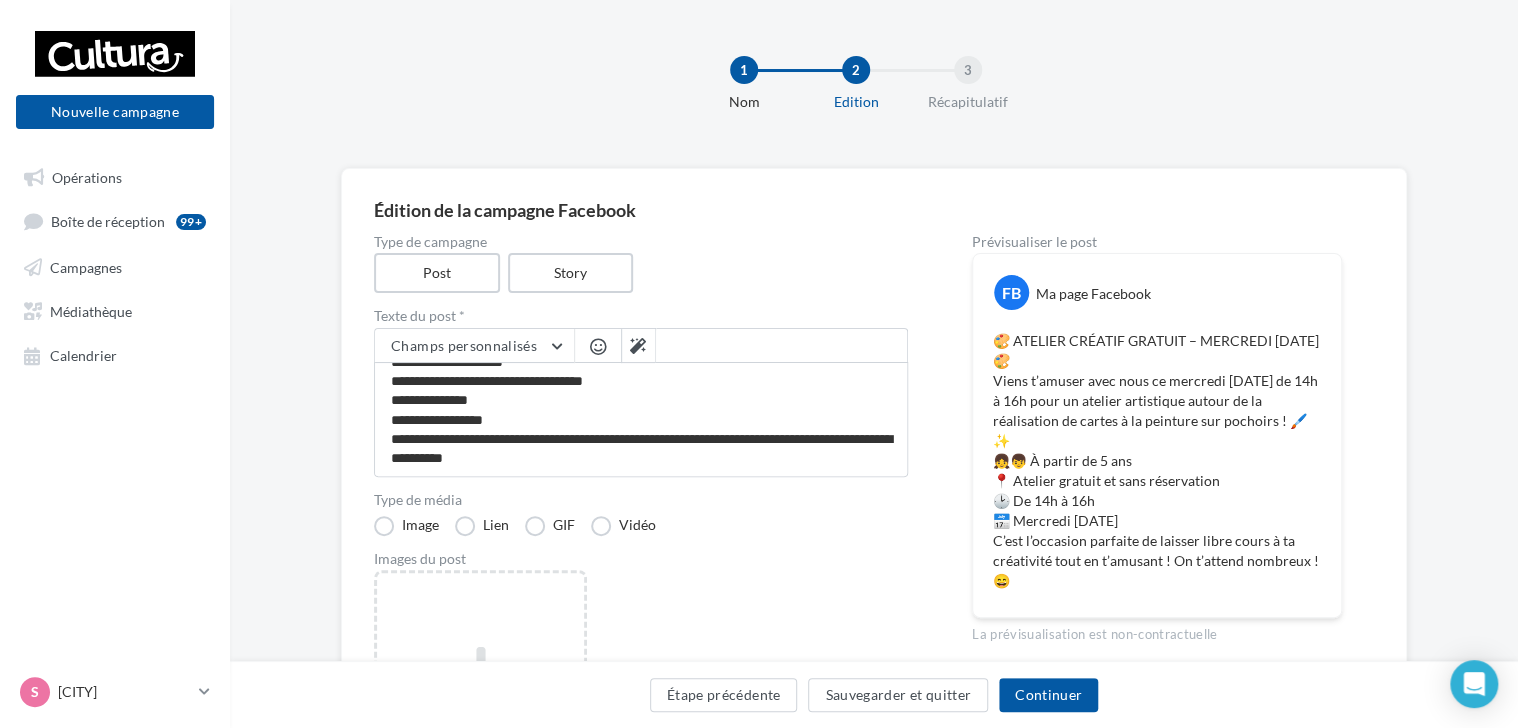 scroll, scrollTop: 76, scrollLeft: 0, axis: vertical 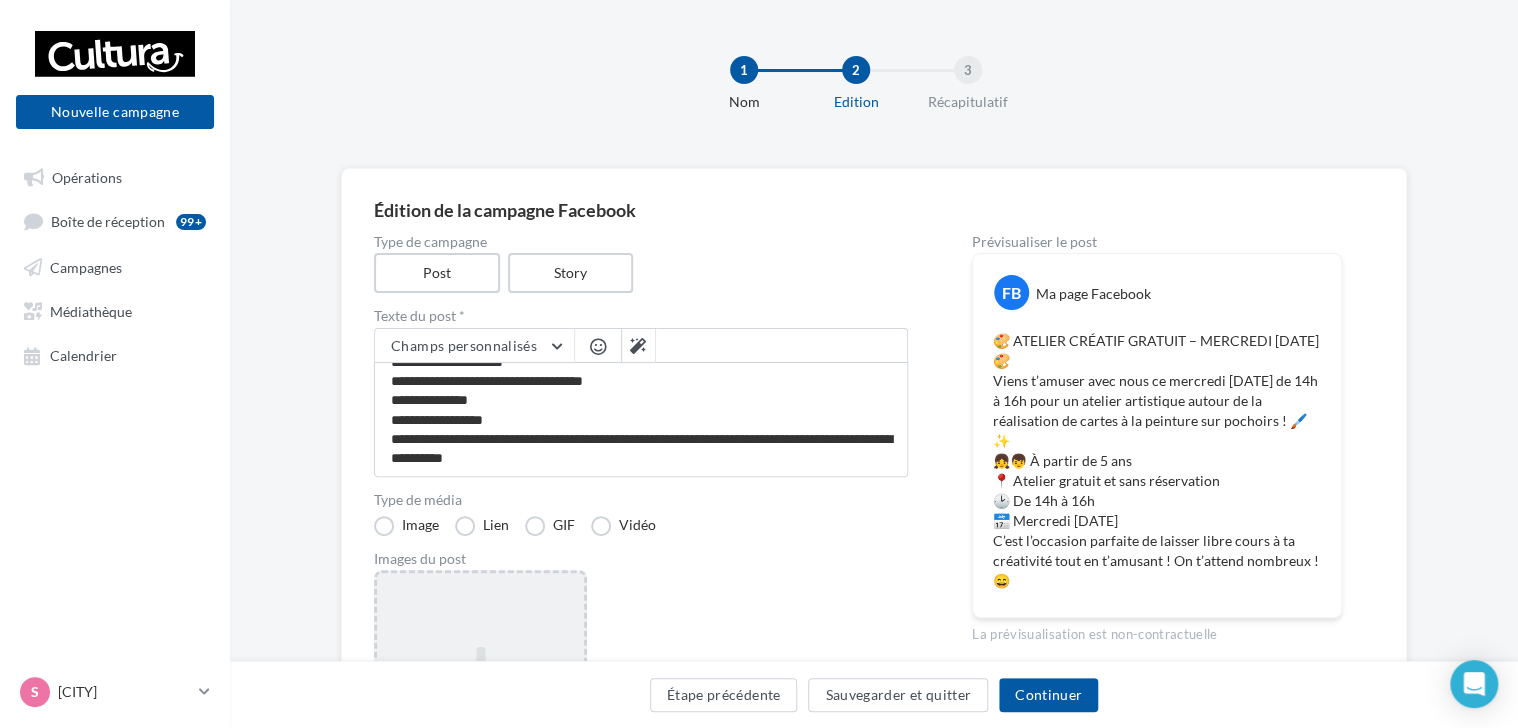 click on "Ajouter une image     Format: png, jpg" at bounding box center (480, 700) 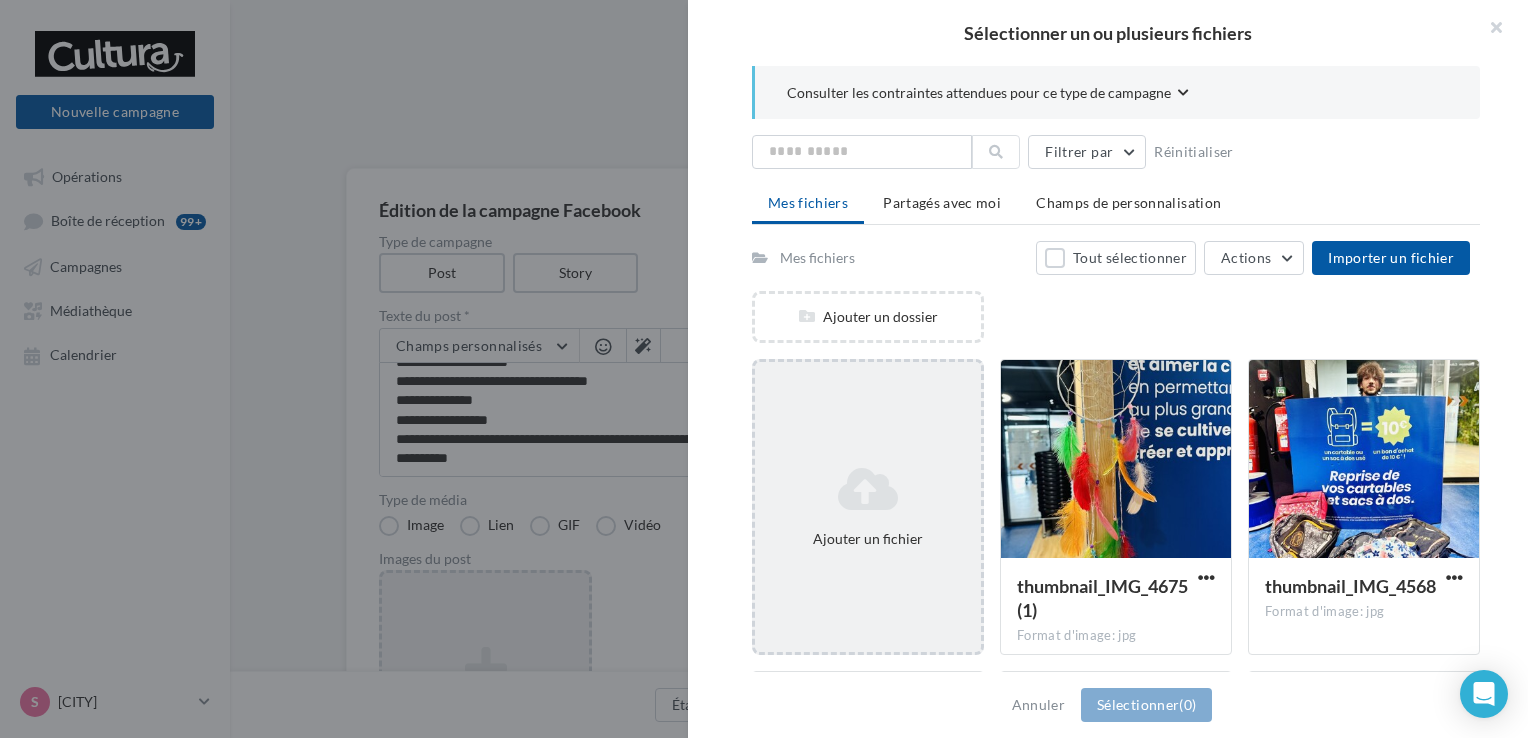 click at bounding box center (868, 489) 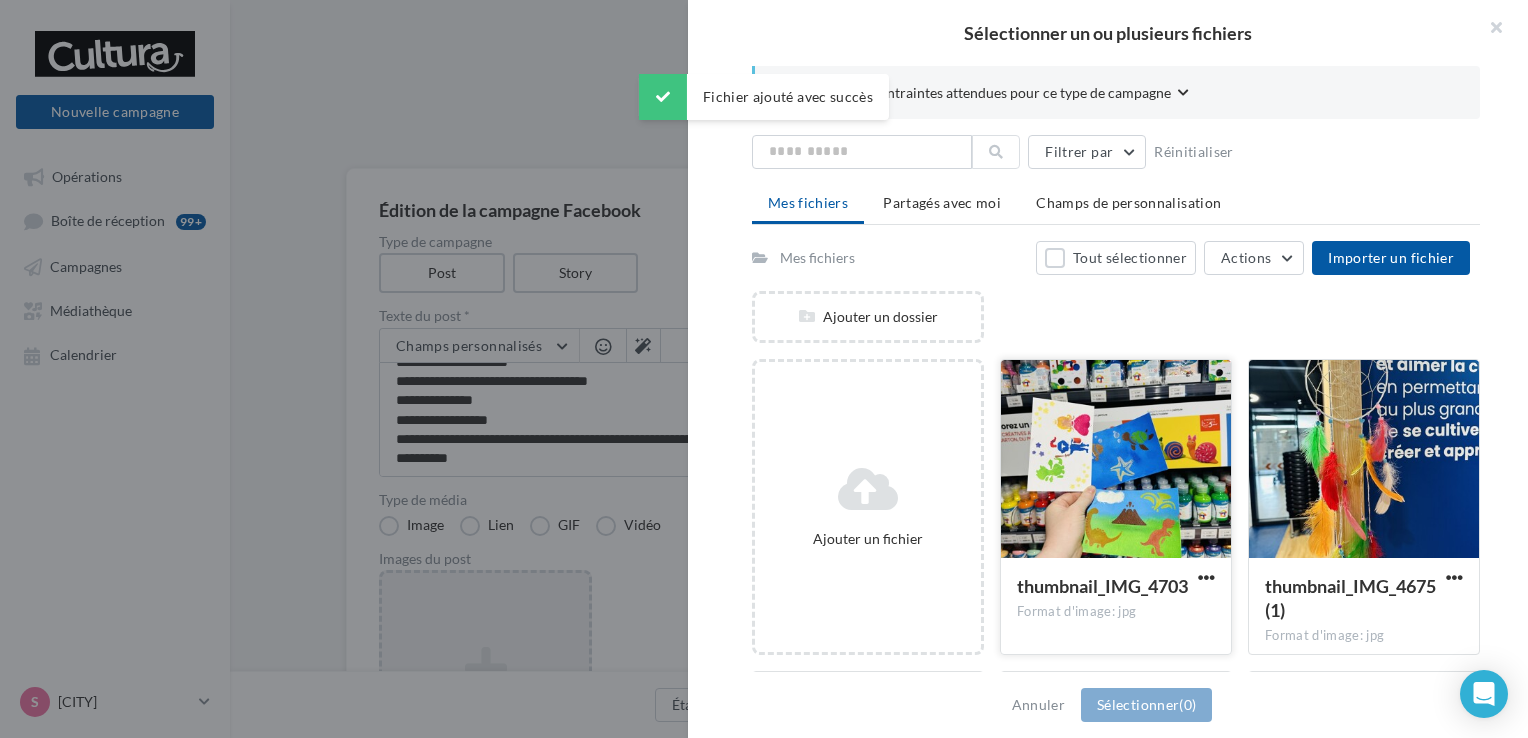 click at bounding box center [1116, 460] 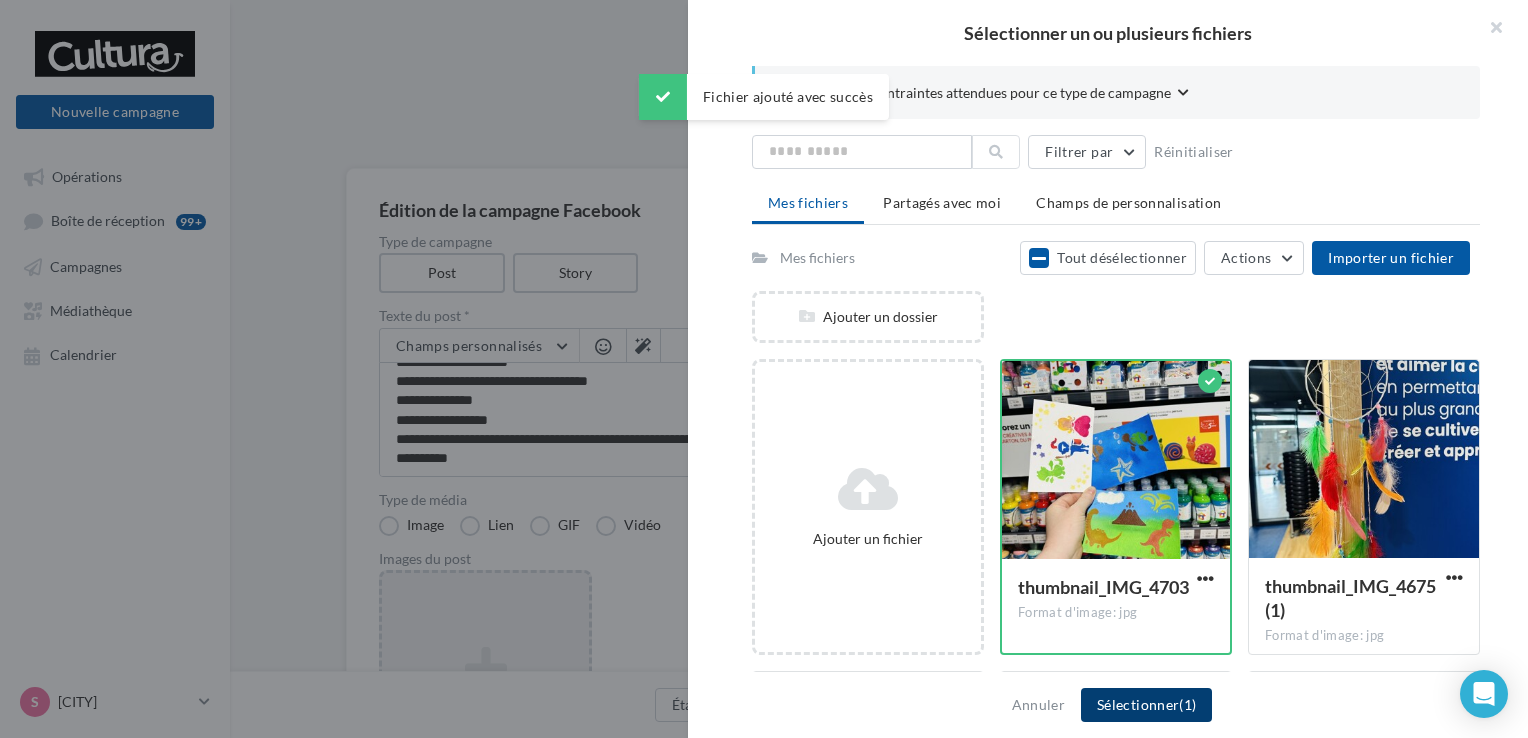 click on "Sélectionner   (1)" at bounding box center [1146, 705] 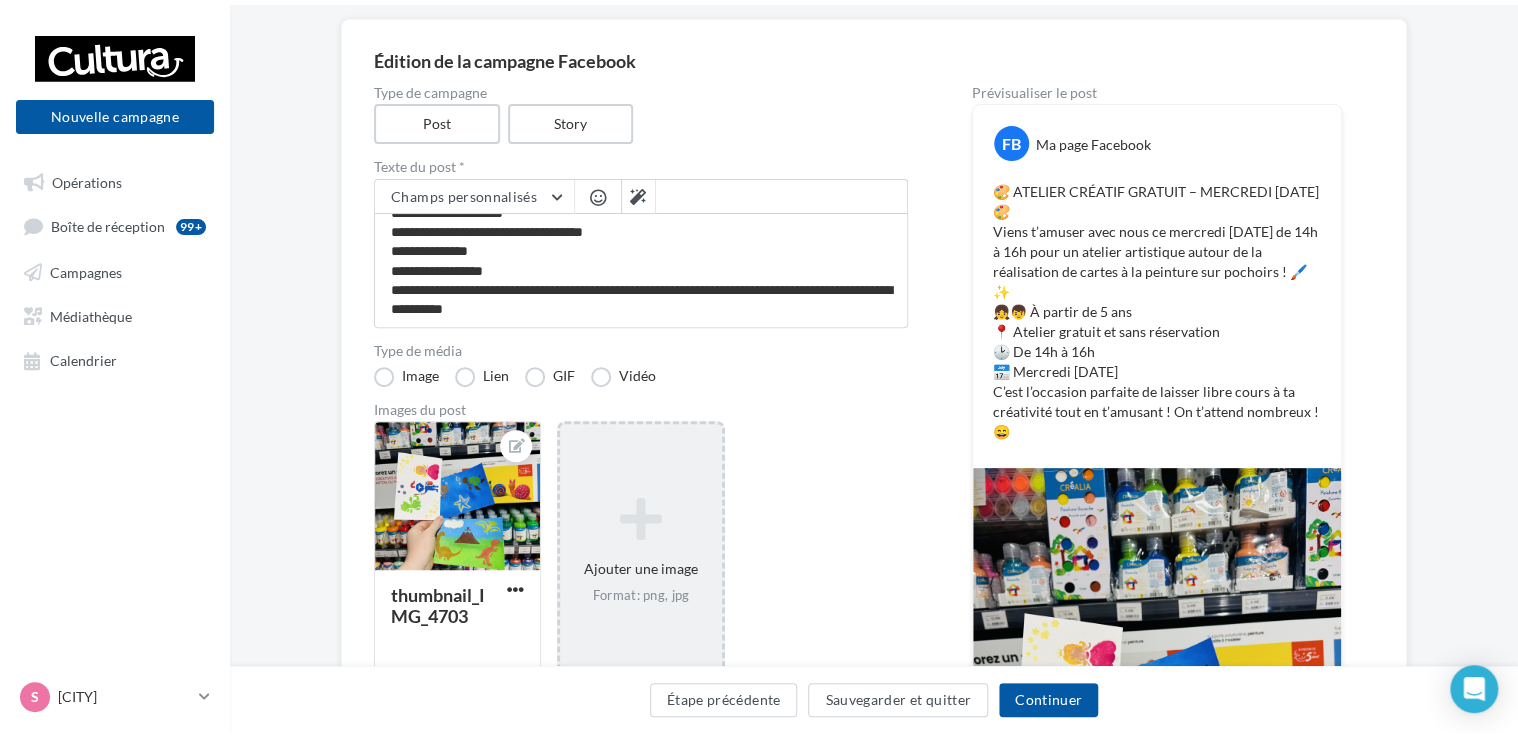 scroll, scrollTop: 0, scrollLeft: 0, axis: both 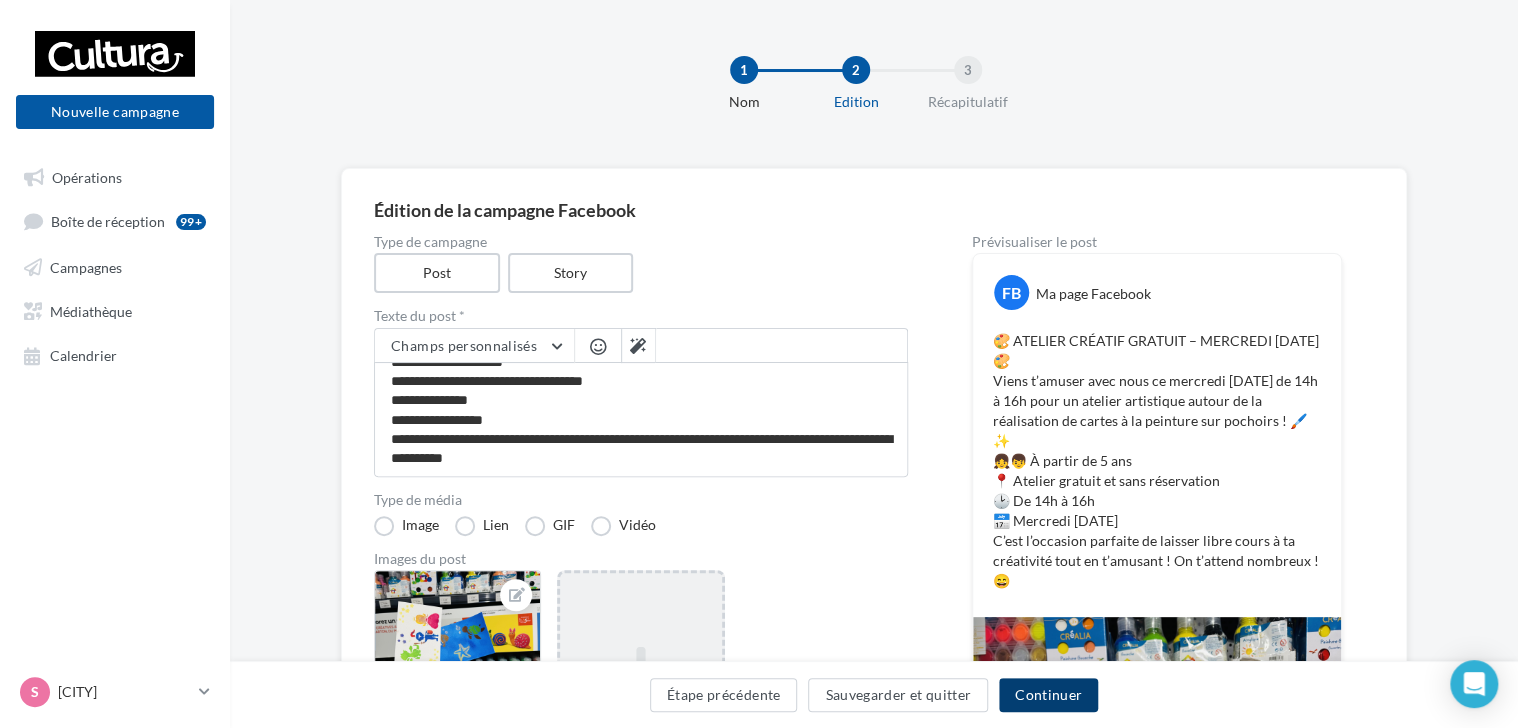 click on "Continuer" at bounding box center (1048, 695) 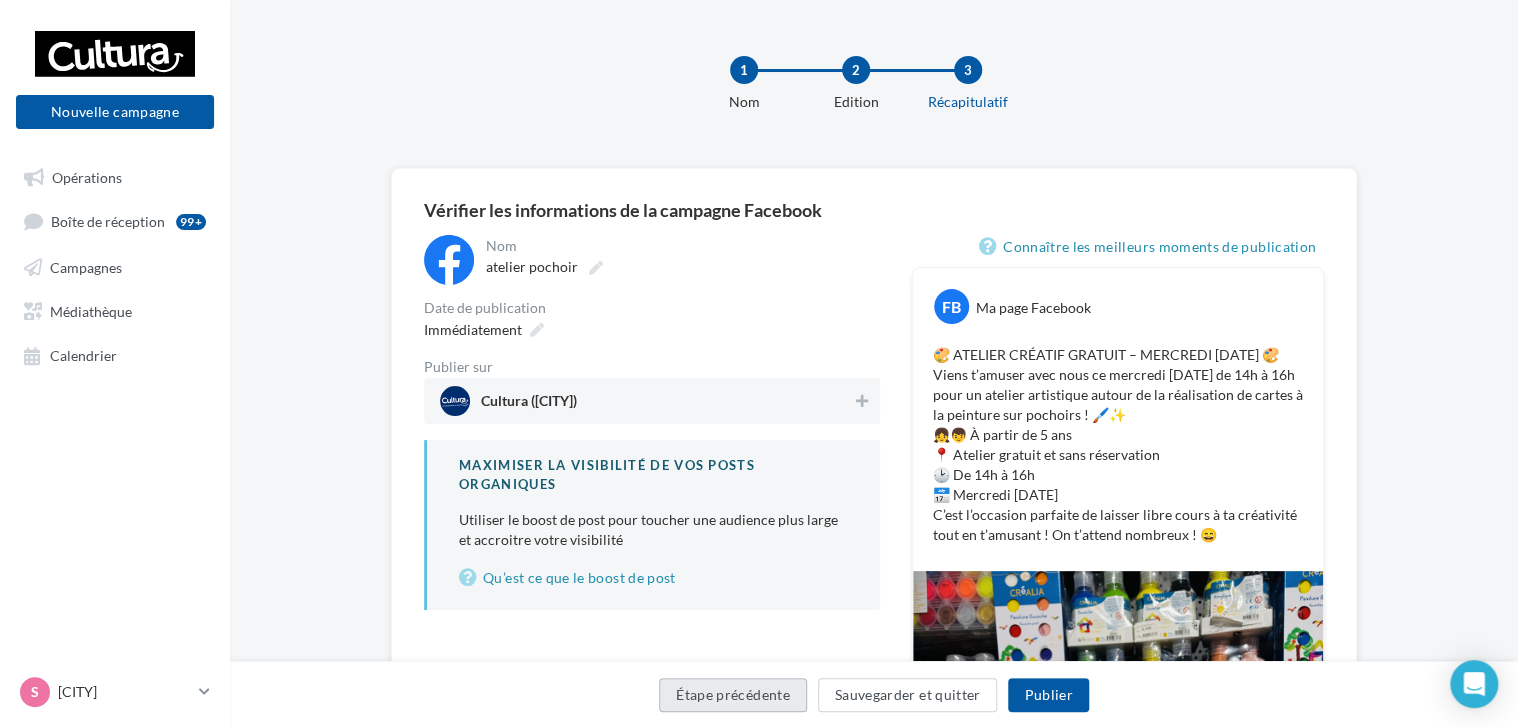 click on "Étape précédente" at bounding box center [733, 695] 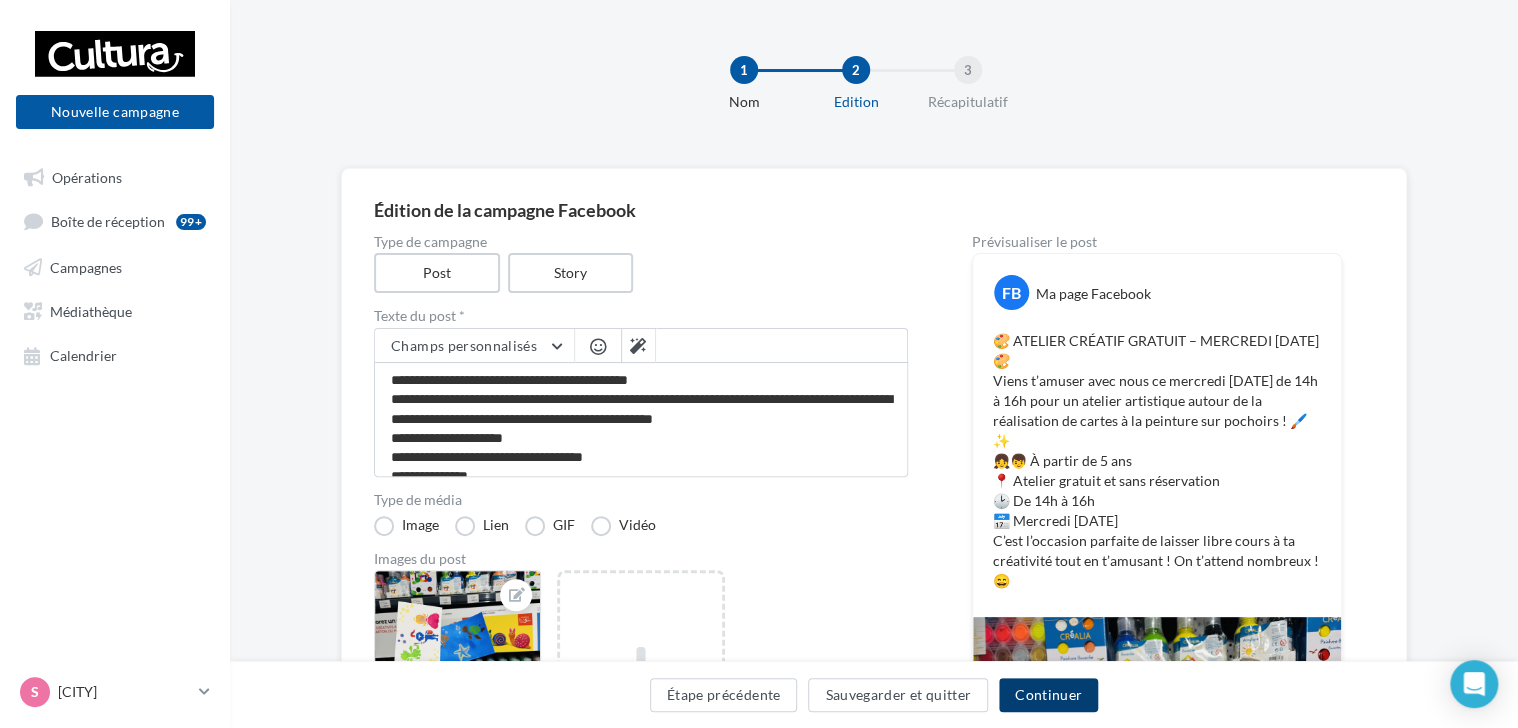 click on "Continuer" at bounding box center [1048, 695] 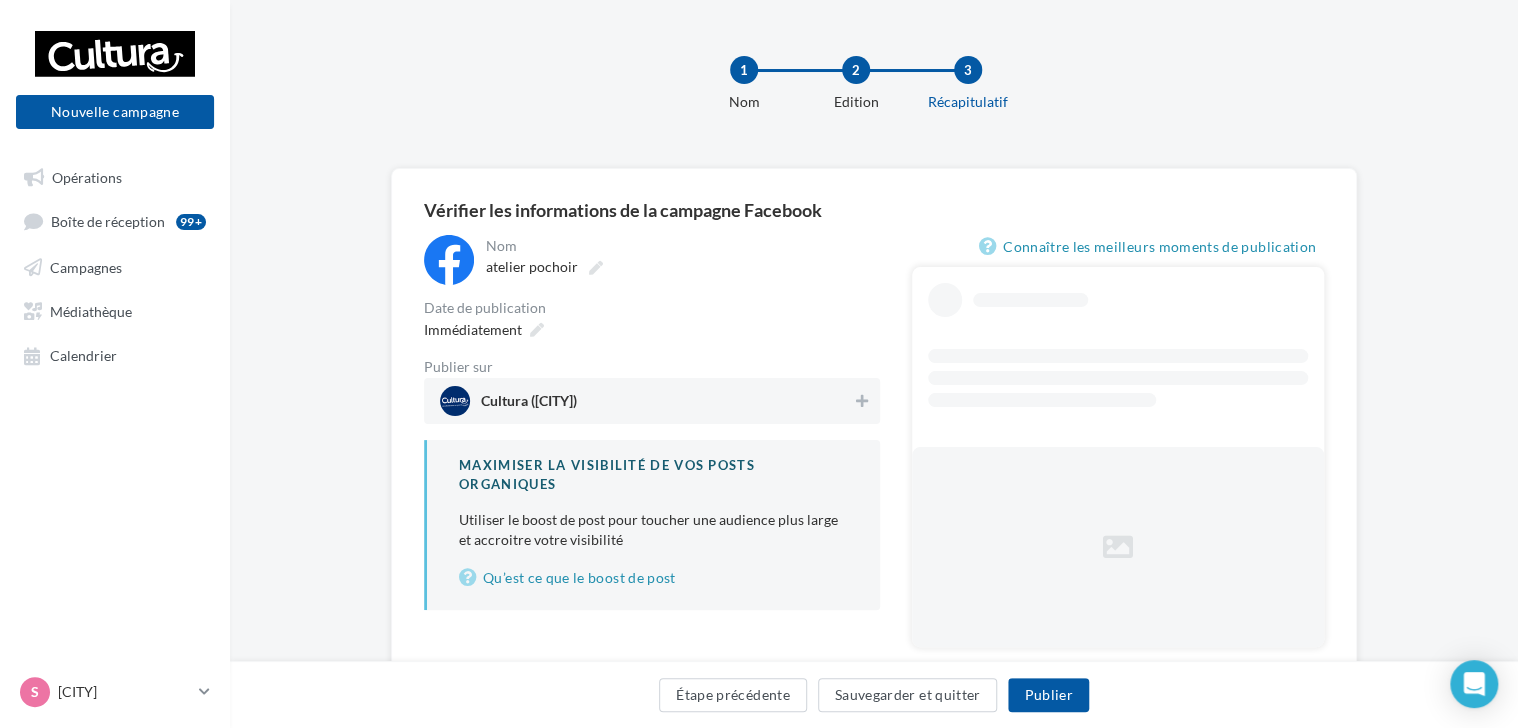 click on "Cultura ([CITY])" at bounding box center [646, 401] 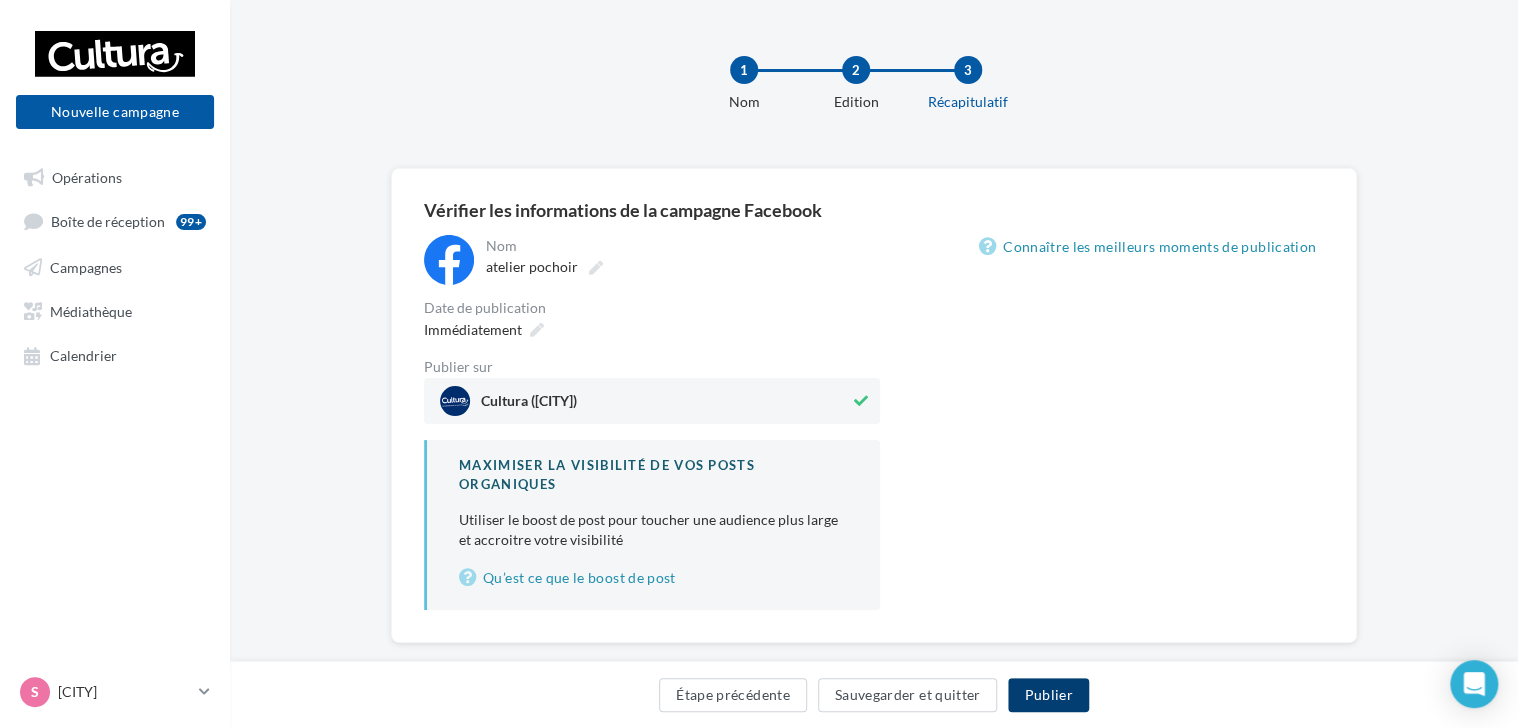 click on "Publier" at bounding box center [1048, 695] 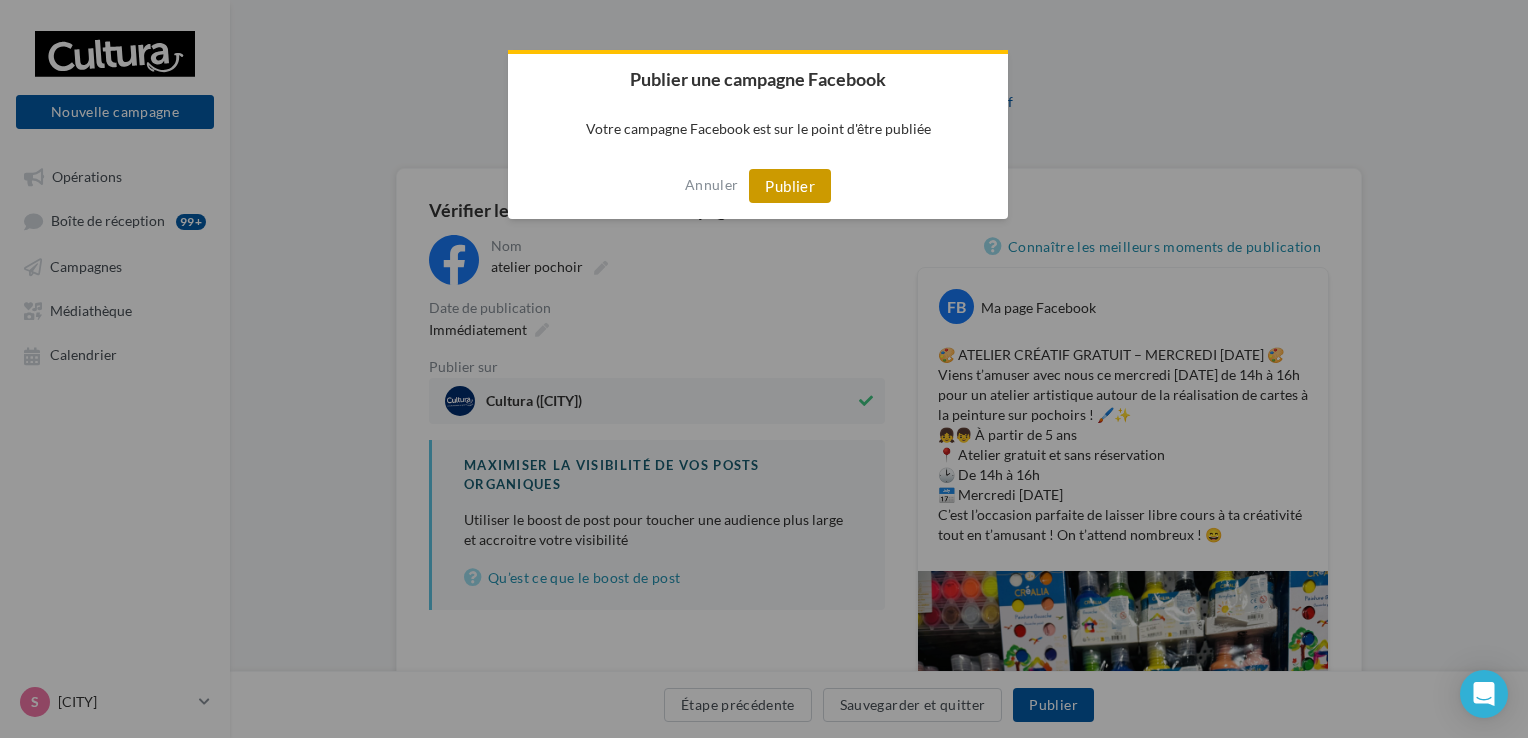 click on "Publier" at bounding box center [790, 186] 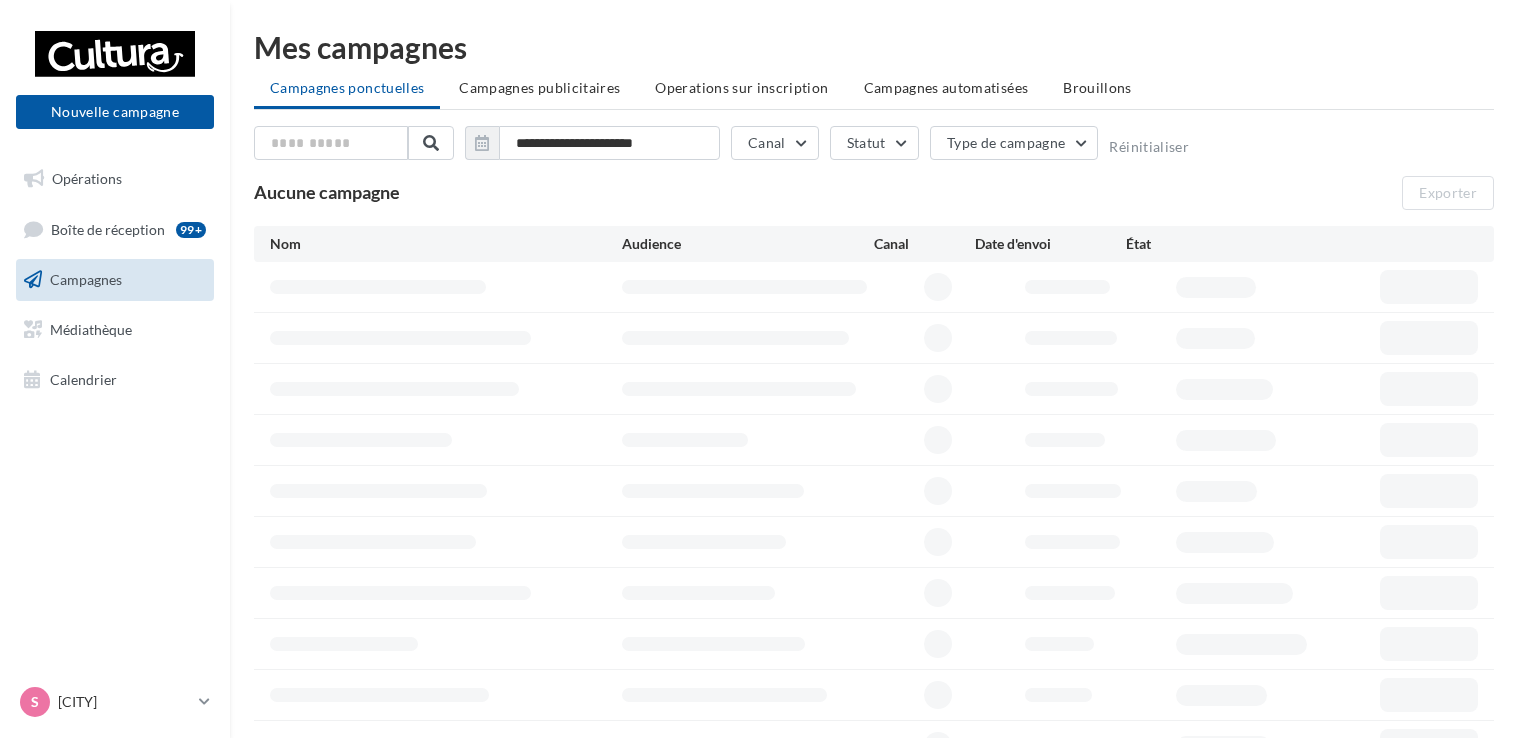 scroll, scrollTop: 0, scrollLeft: 0, axis: both 